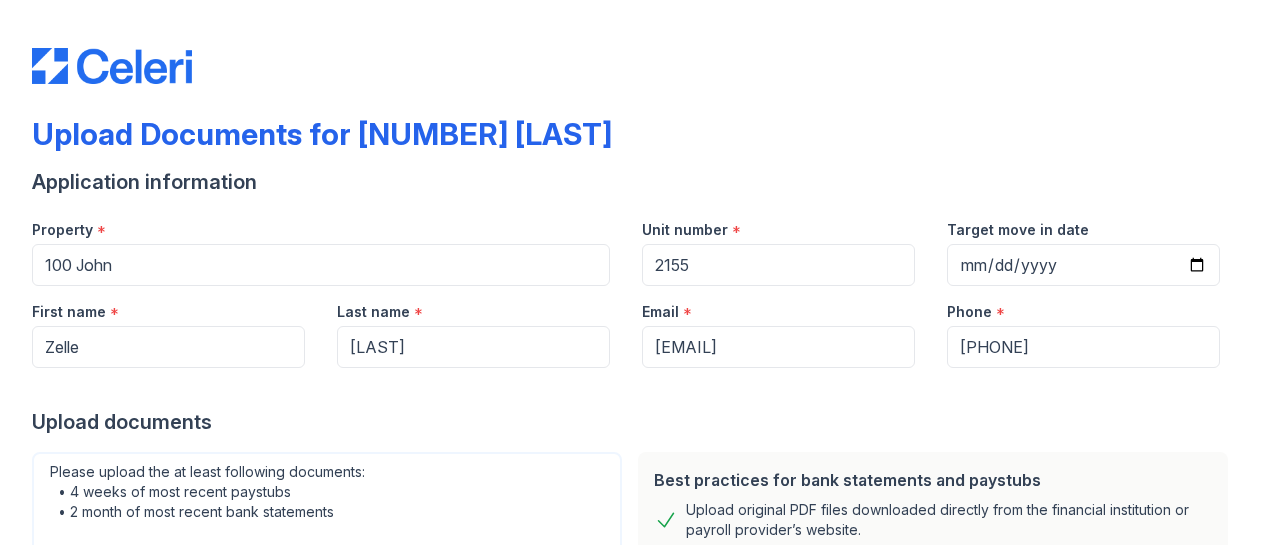 scroll, scrollTop: 0, scrollLeft: 0, axis: both 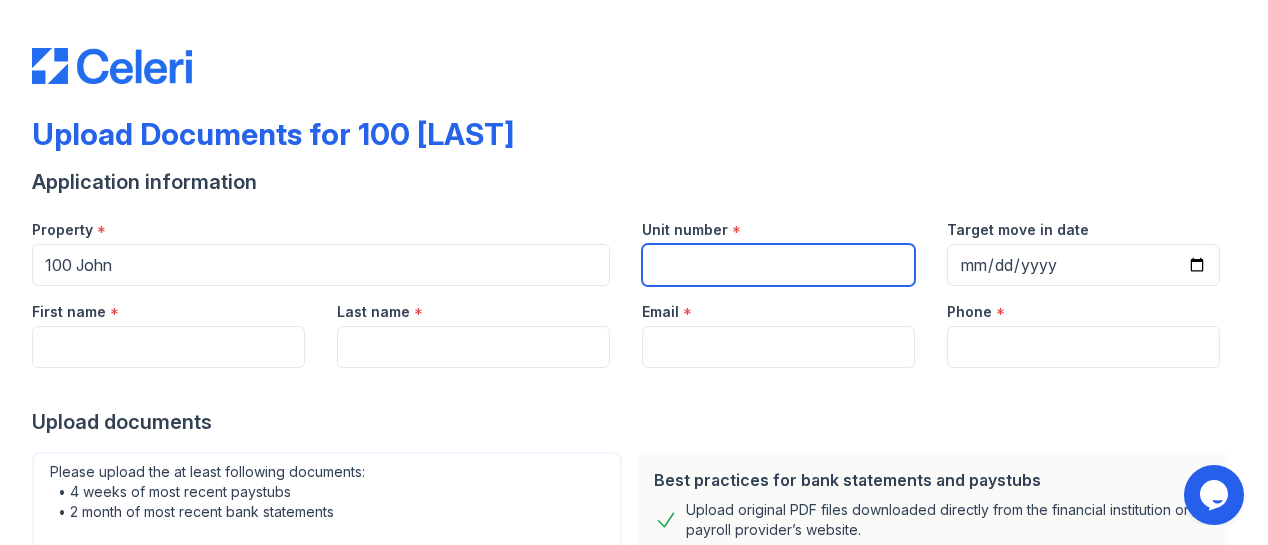 click on "Unit number" at bounding box center (778, 265) 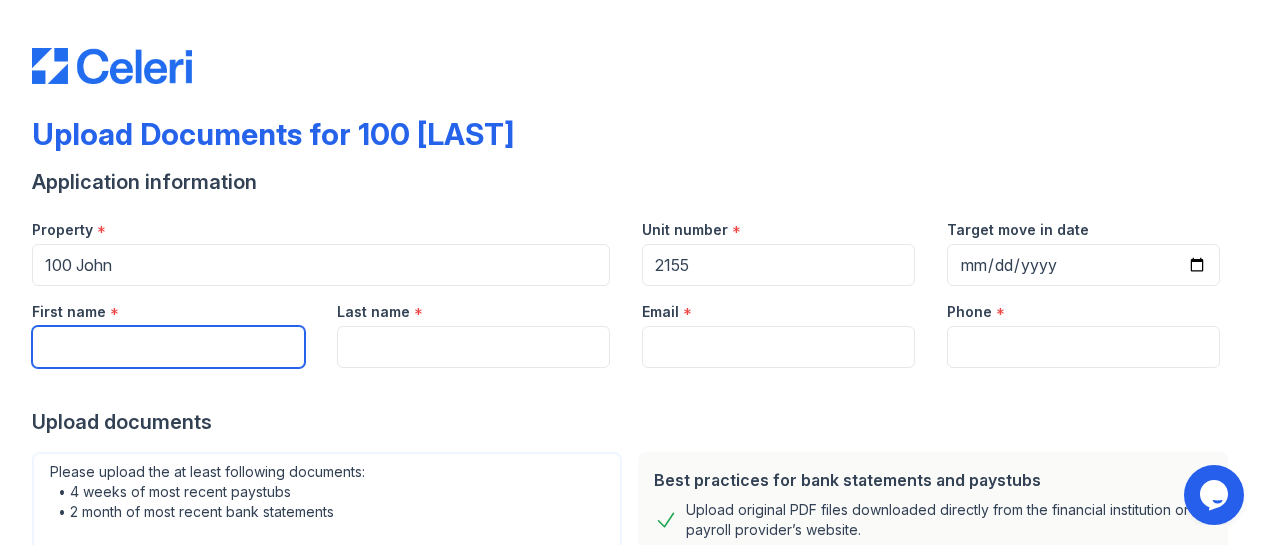 click on "First name" at bounding box center (168, 347) 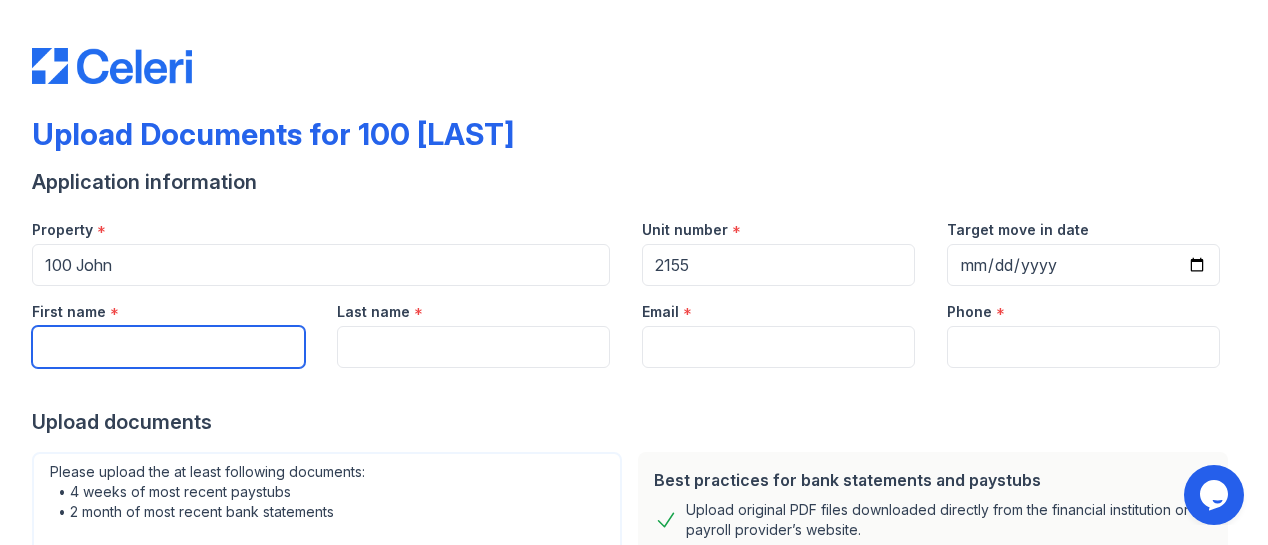 type on "[FIRST]" 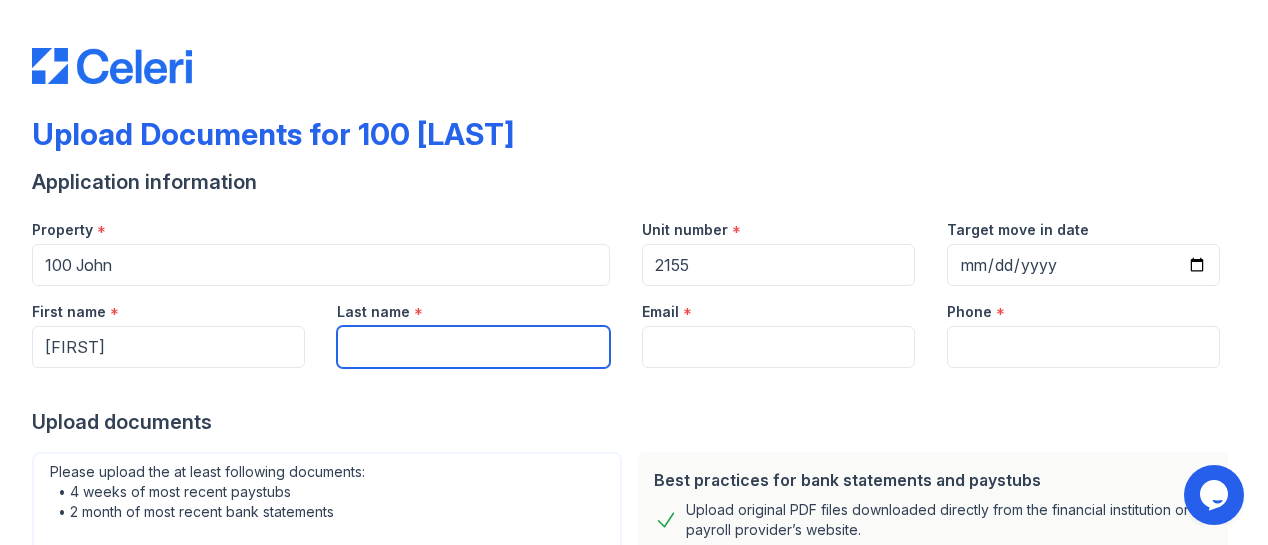 click on "Last name" at bounding box center (473, 347) 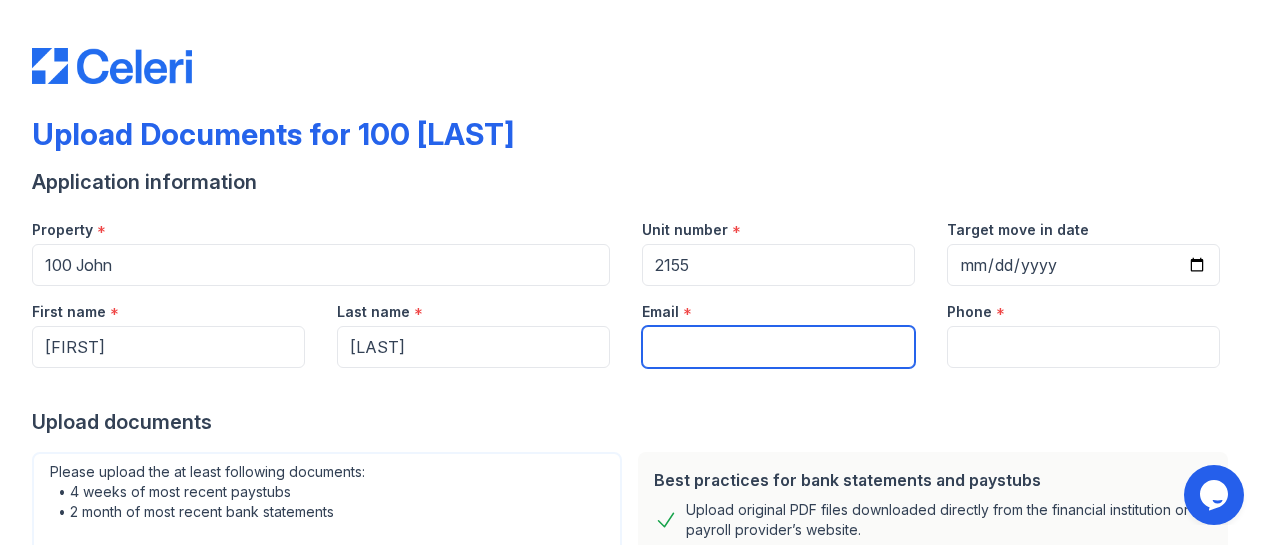 click on "Email" at bounding box center (778, 347) 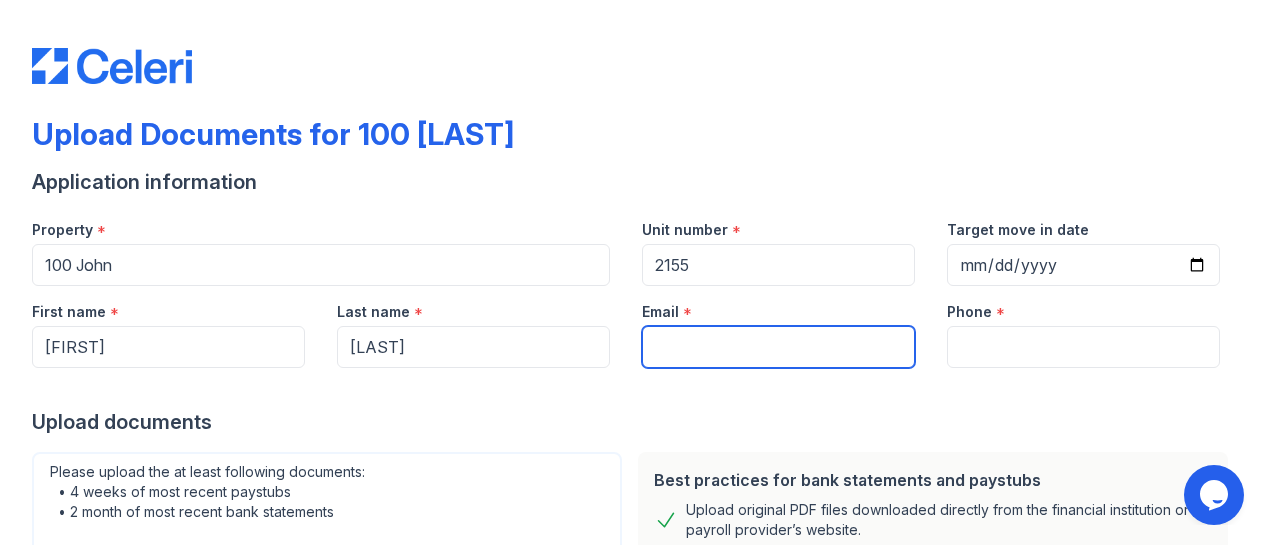 type on "[EMAIL]" 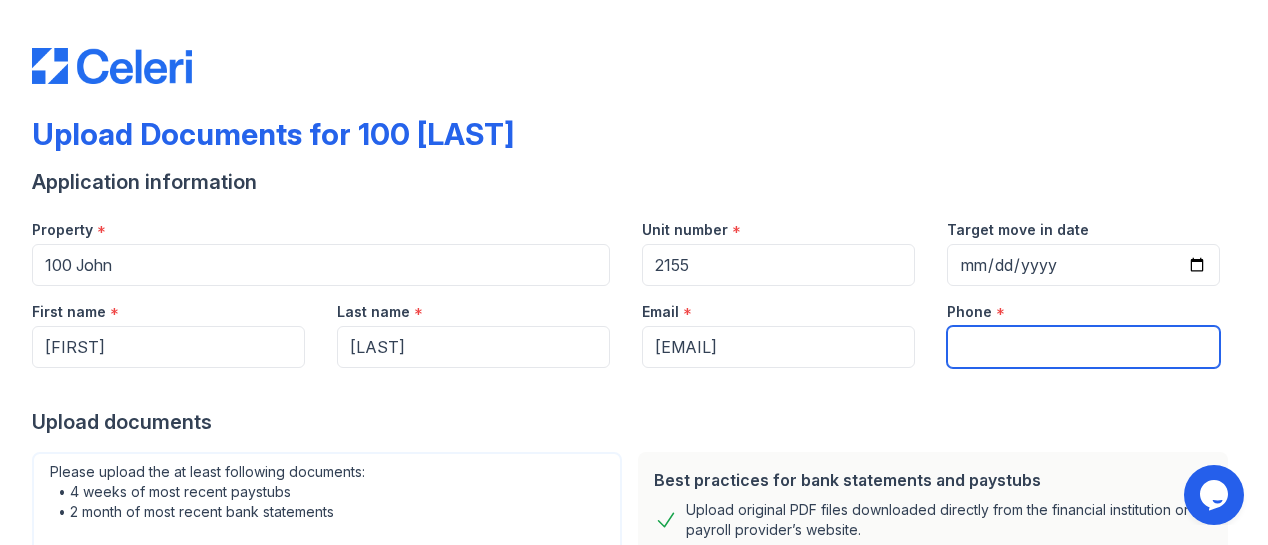 click on "Phone" at bounding box center (1083, 347) 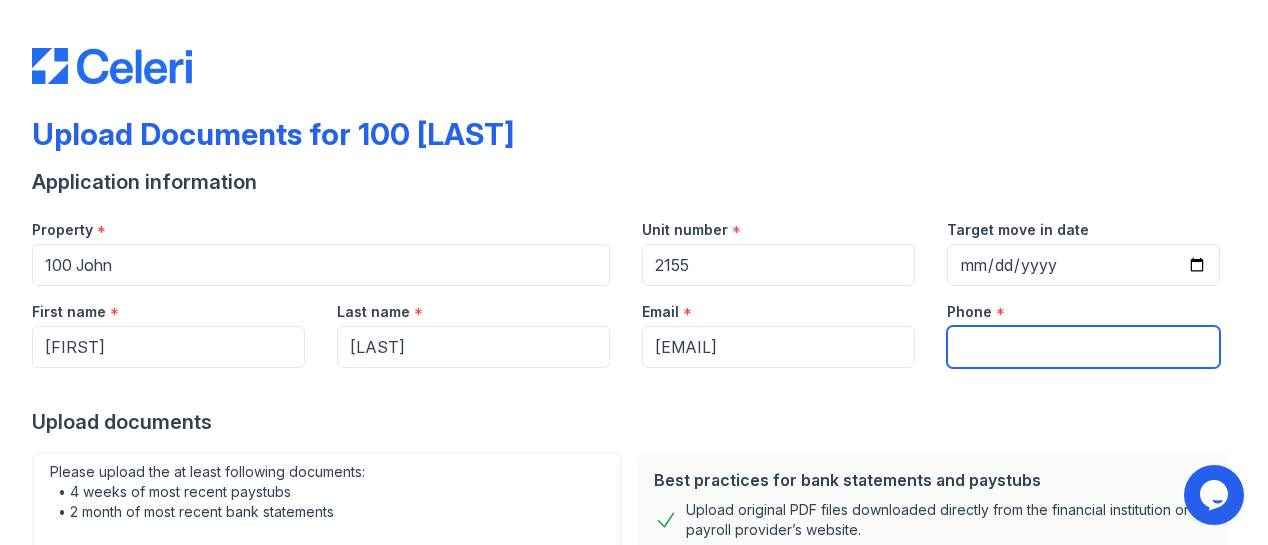 type on "[PHONE]" 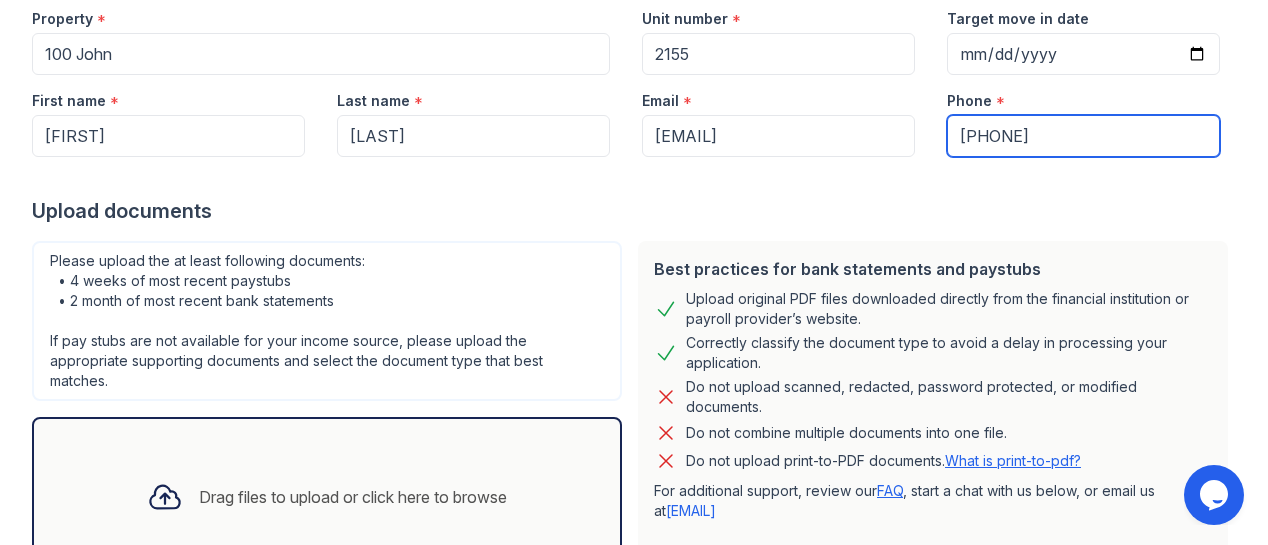 scroll, scrollTop: 367, scrollLeft: 0, axis: vertical 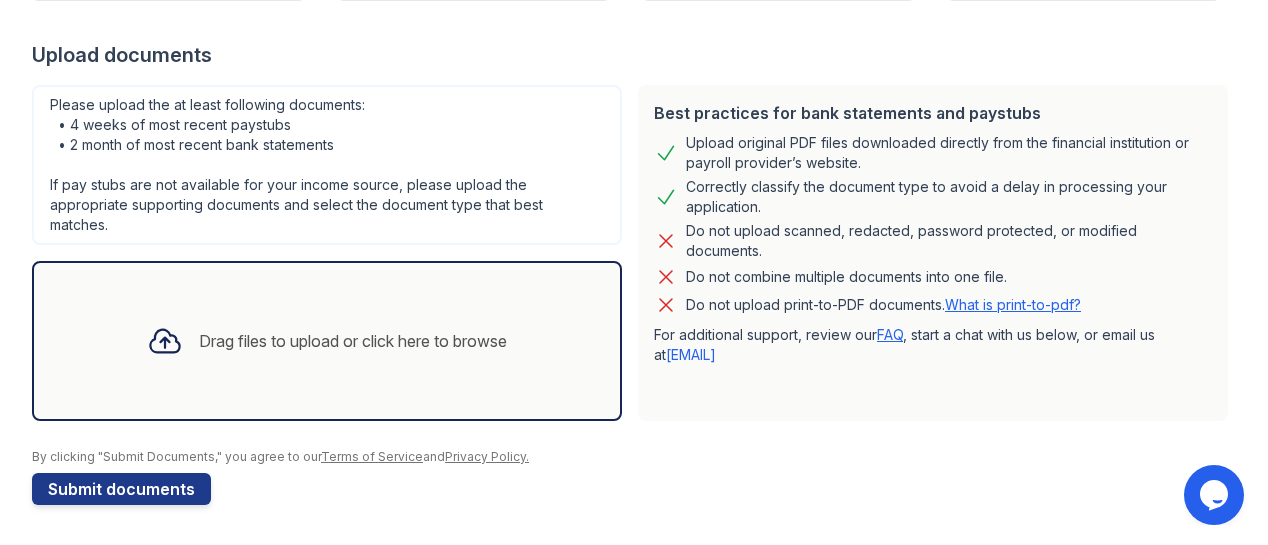 click on "Drag files to upload or click here to browse" at bounding box center (353, 341) 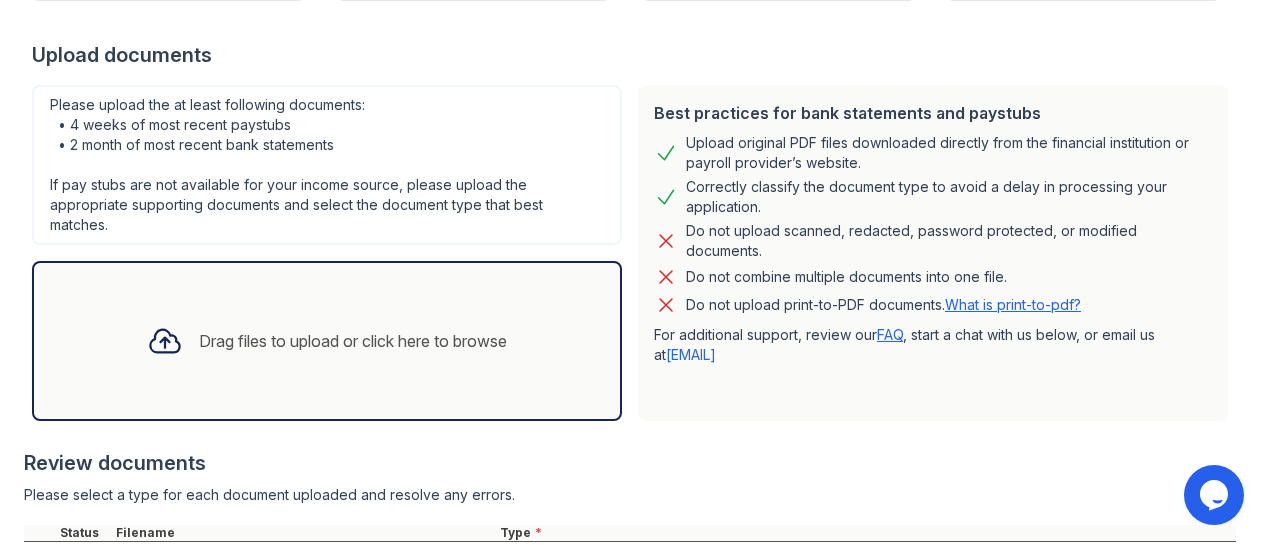 scroll, scrollTop: 528, scrollLeft: 0, axis: vertical 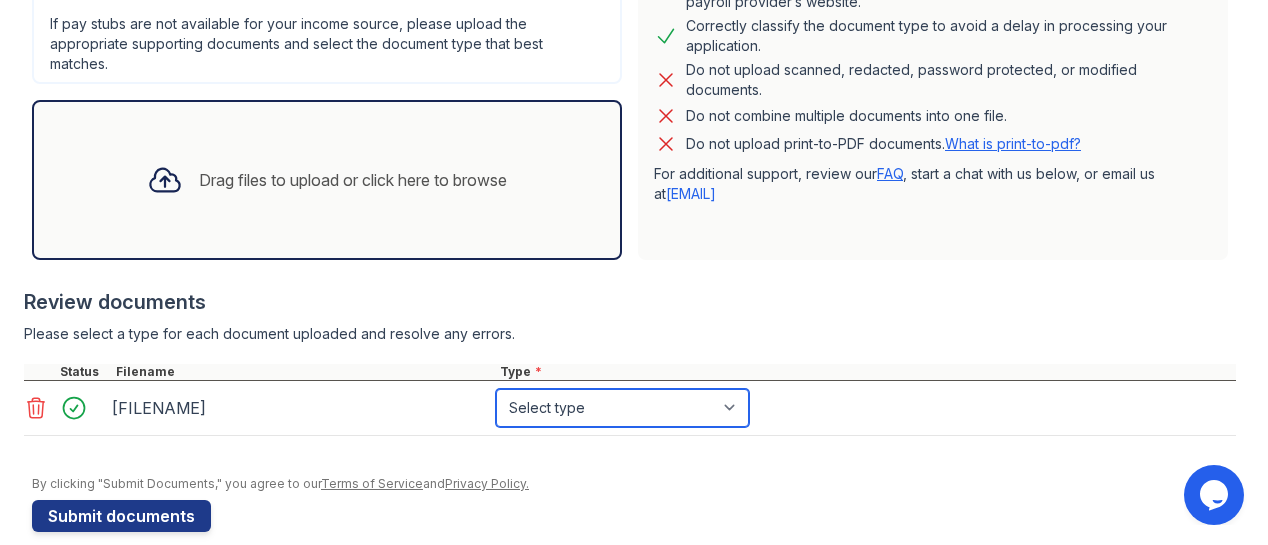 click on "Select type
Paystub
Bank Statement
Offer Letter
Tax Documents
Benefit Award Letter
Investment Account Statement
Other" at bounding box center [622, 408] 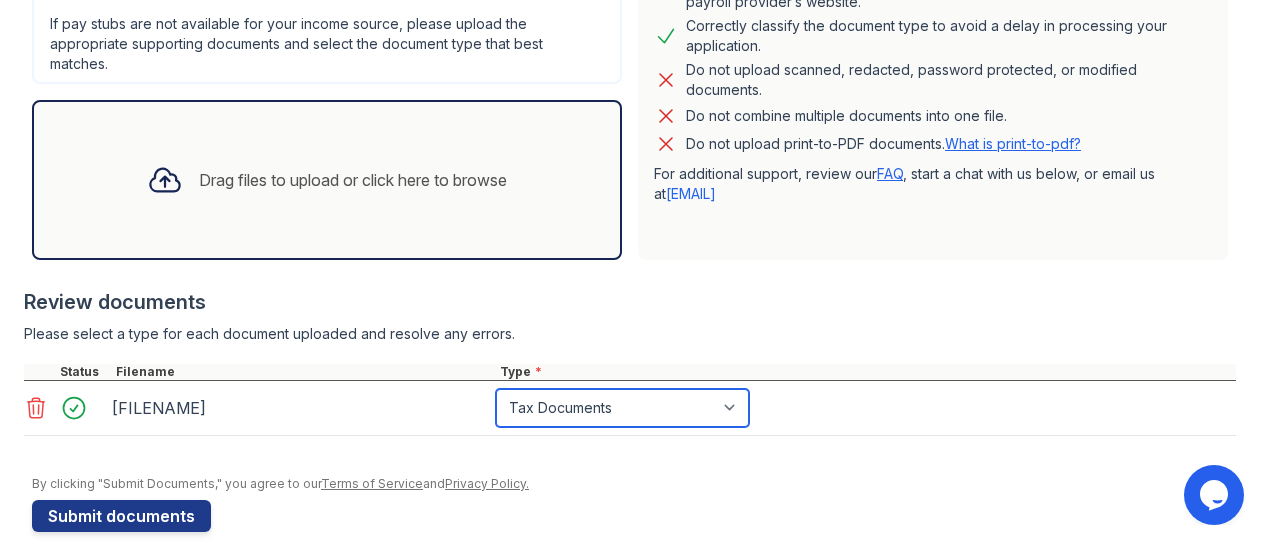 click on "Select type
Paystub
Bank Statement
Offer Letter
Tax Documents
Benefit Award Letter
Investment Account Statement
Other" at bounding box center (622, 408) 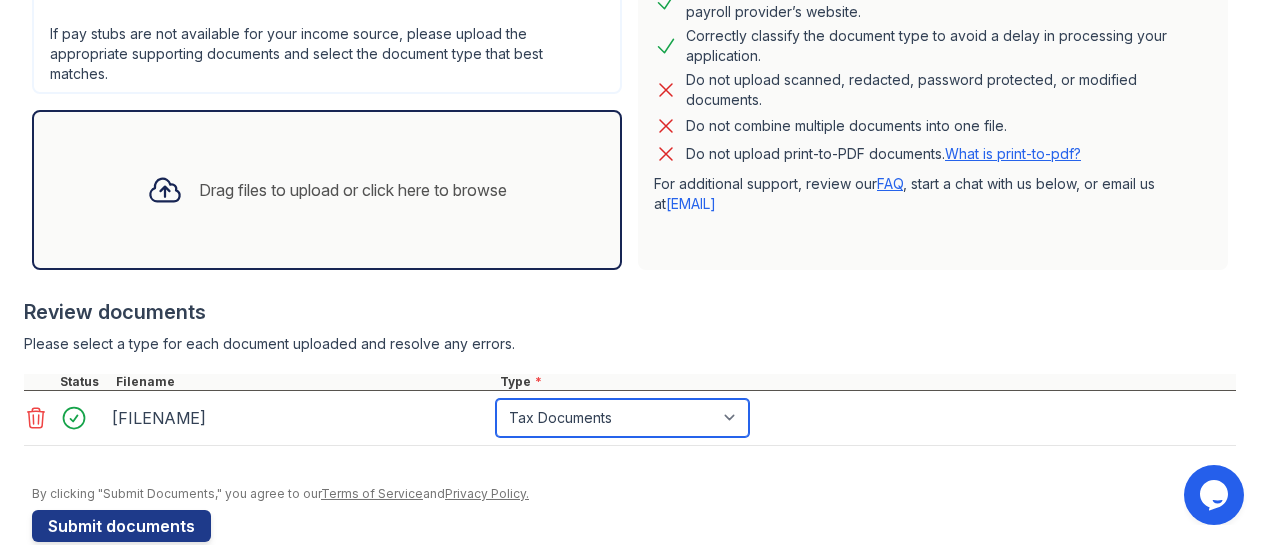 scroll, scrollTop: 527, scrollLeft: 0, axis: vertical 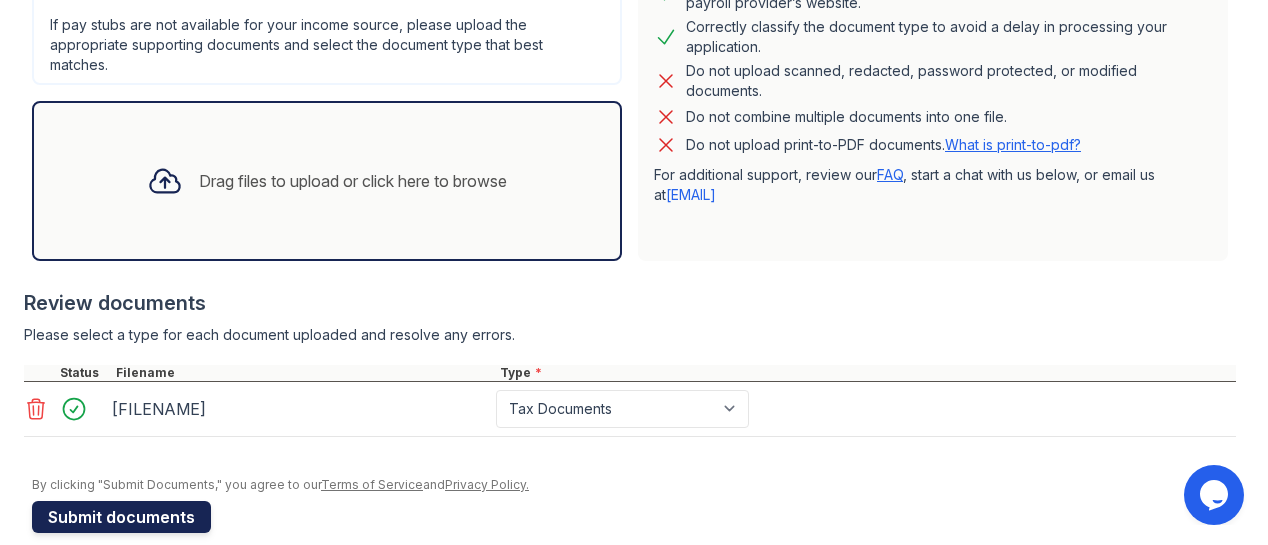 click on "Submit documents" at bounding box center (121, 517) 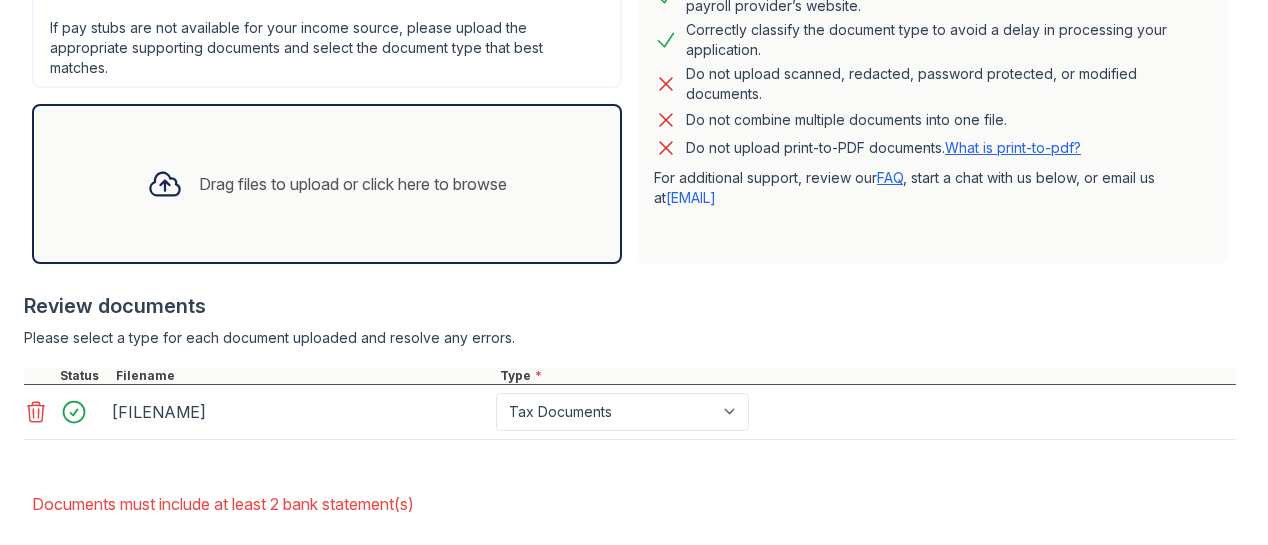 scroll, scrollTop: 579, scrollLeft: 0, axis: vertical 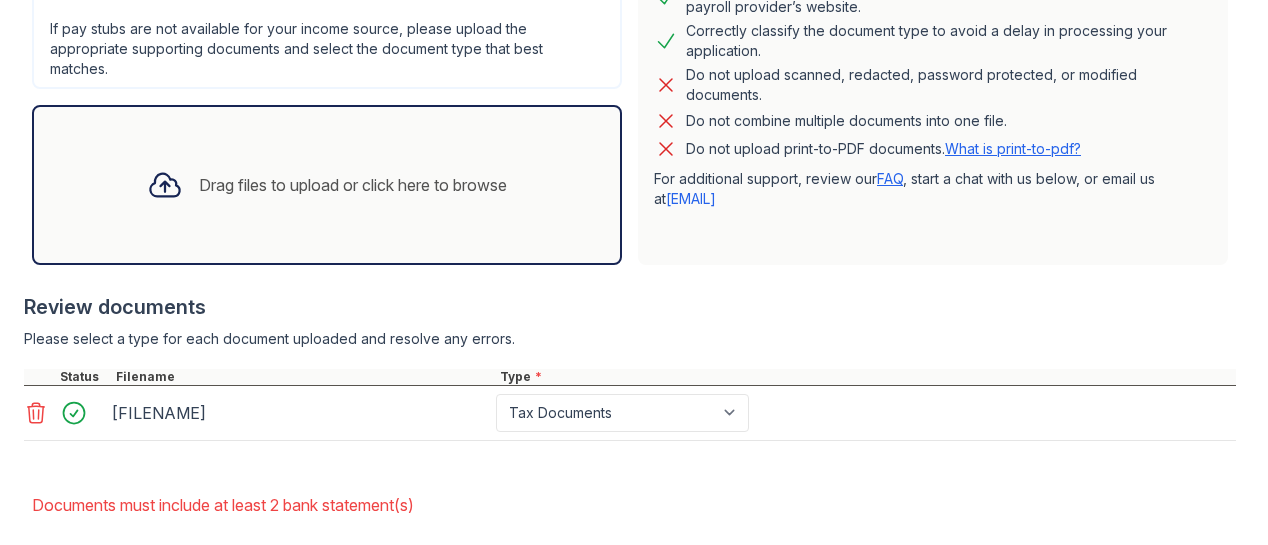 click on "Drag files to upload or click here to browse" at bounding box center [327, 185] 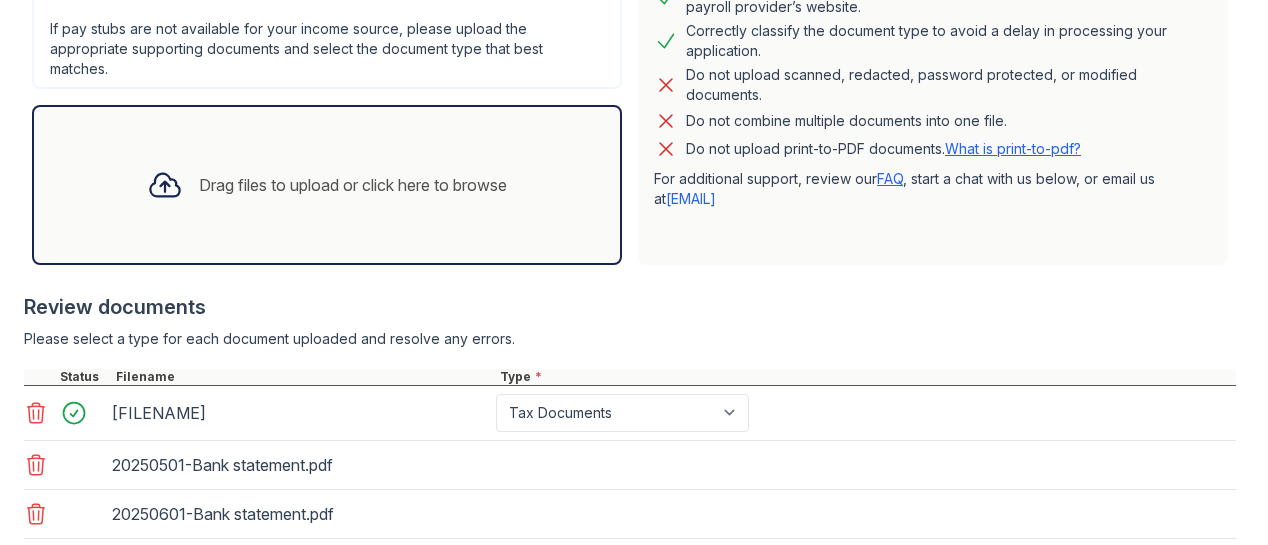 scroll, scrollTop: 710, scrollLeft: 0, axis: vertical 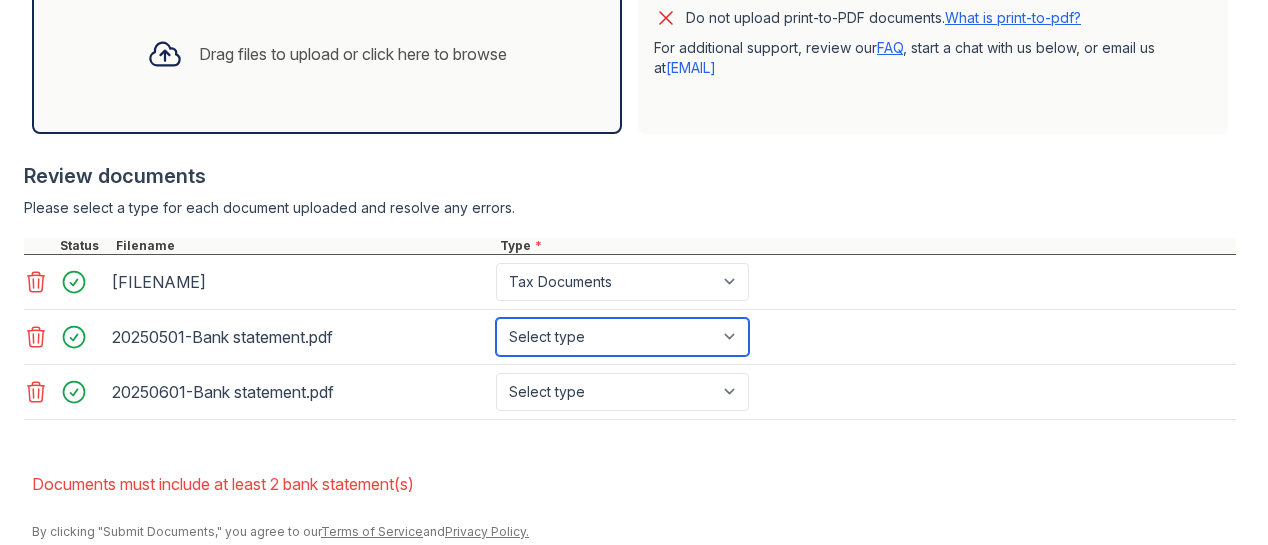click on "Select type
Paystub
Bank Statement
Offer Letter
Tax Documents
Benefit Award Letter
Investment Account Statement
Other" at bounding box center (622, 337) 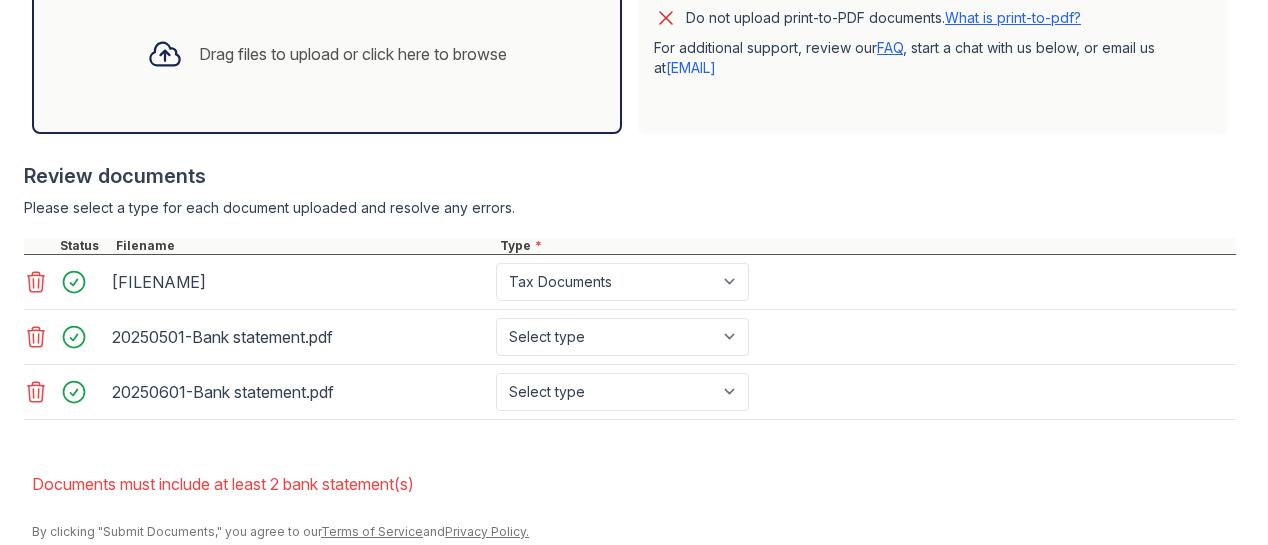 click on "Application information
Property
*
100 [LAST]
Unit number
*
2155
Target move in date
First name
*
[FIRST]
Last name
*
[LAST]
Email
*
[EMAIL]
Phone
*
[PHONE]
Upload documents
Best practices for bank statements and paystubs
Upload original PDF files downloaded directly from the financial institution or payroll provider’s website.
Correctly classify the document type to avoid a delay in processing your application.
Do not upload scanned, redacted, password protected, or modified documents.
Do not combine multiple documents into one file.
Do not upload print-to-PDF documents.
What is print-to-pdf?
For additional support, review our
FAQ ,
start a chat with us below, or email us at
[EMAIL]" at bounding box center (634, 47) 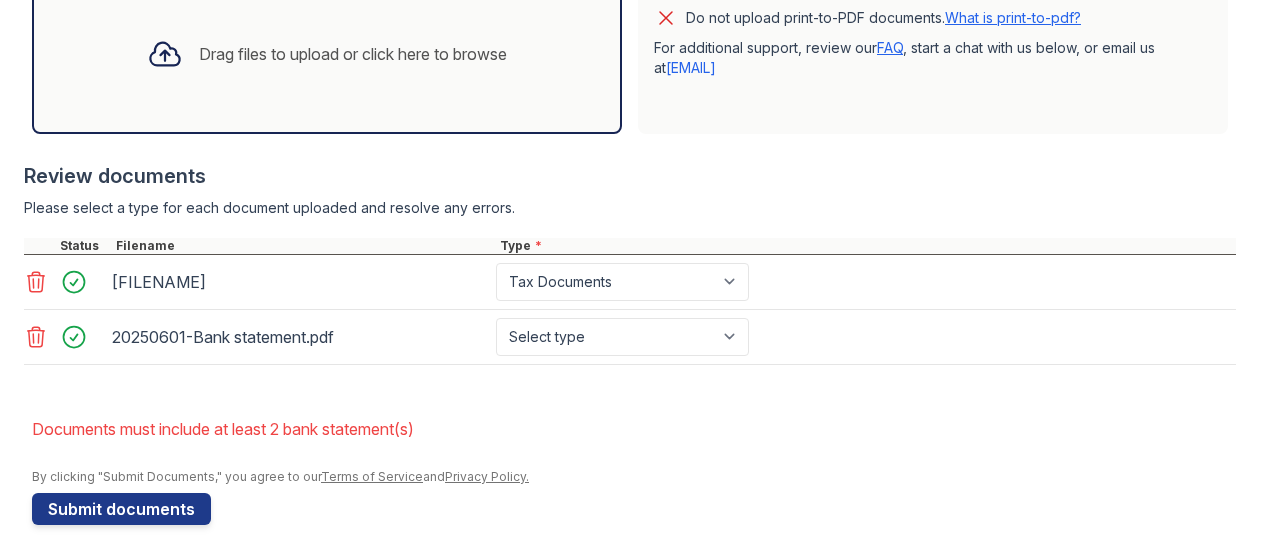 click 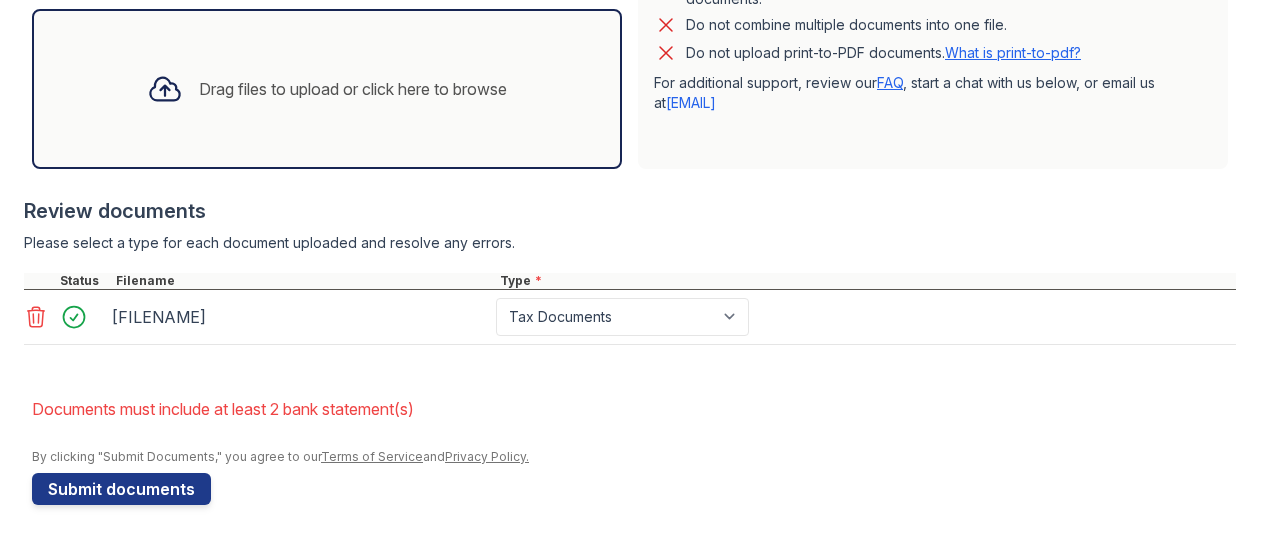 scroll, scrollTop: 675, scrollLeft: 0, axis: vertical 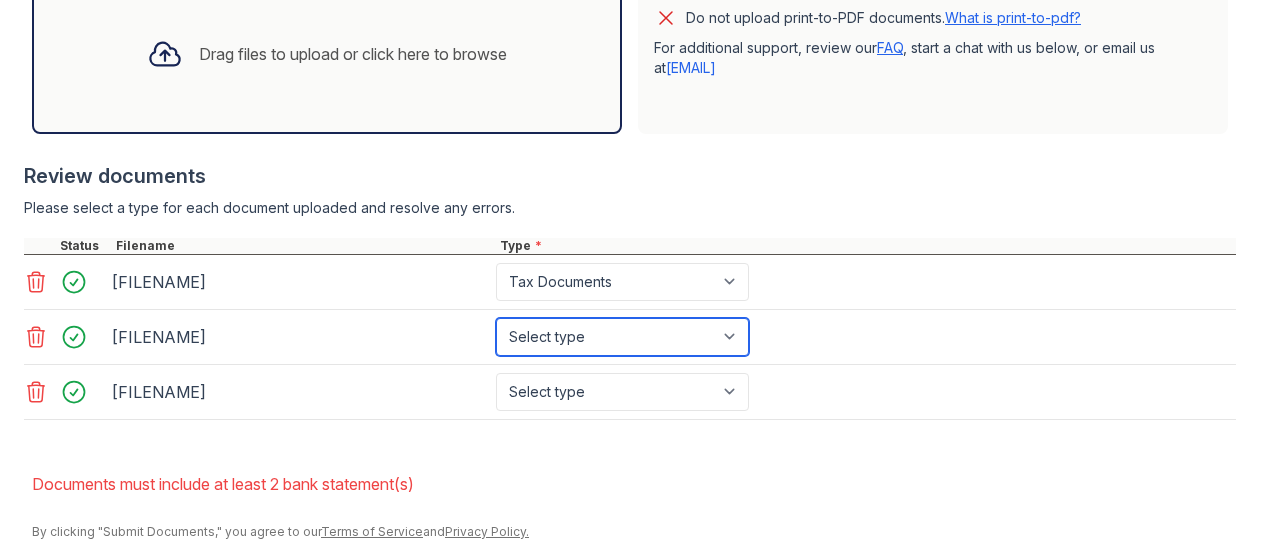 click on "Select type
Paystub
Bank Statement
Offer Letter
Tax Documents
Benefit Award Letter
Investment Account Statement
Other" at bounding box center [622, 337] 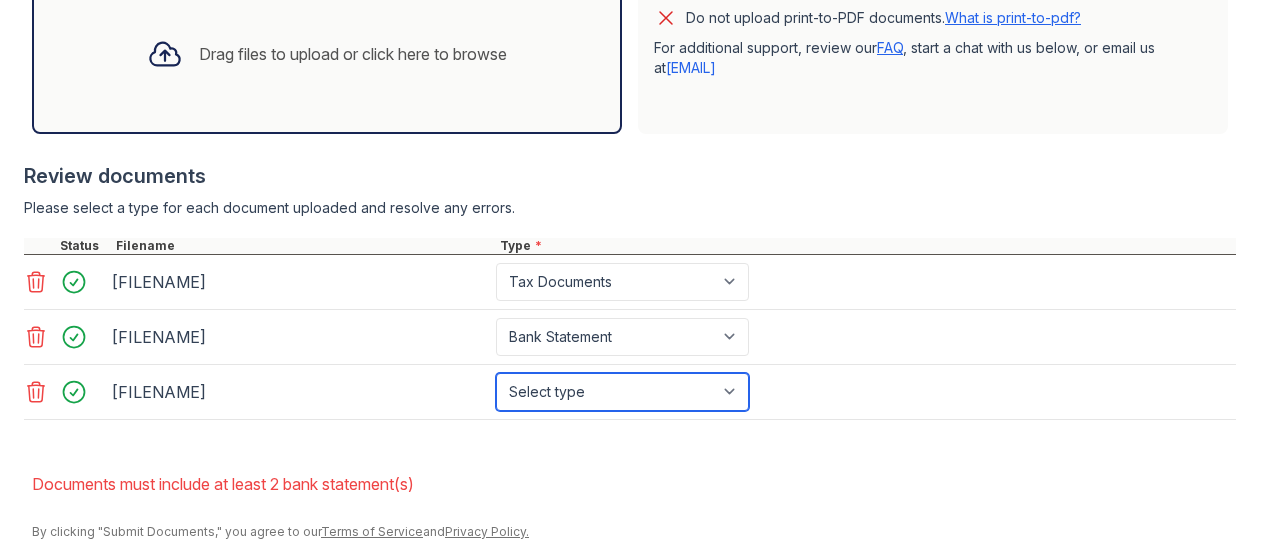 click on "Select type
Paystub
Bank Statement
Offer Letter
Tax Documents
Benefit Award Letter
Investment Account Statement
Other" at bounding box center [622, 392] 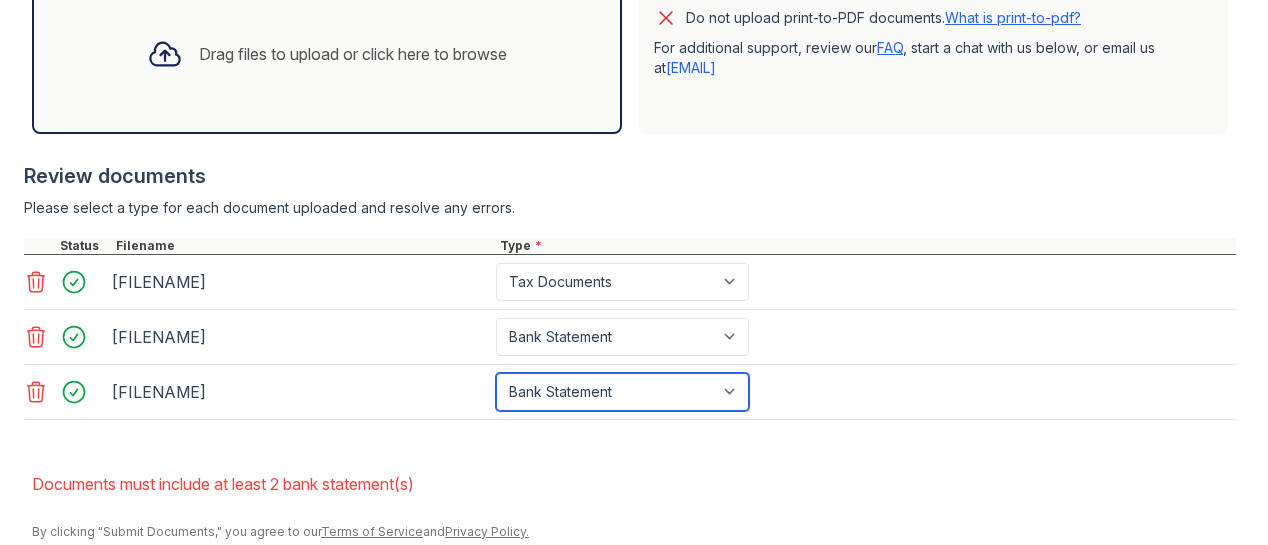 scroll, scrollTop: 785, scrollLeft: 0, axis: vertical 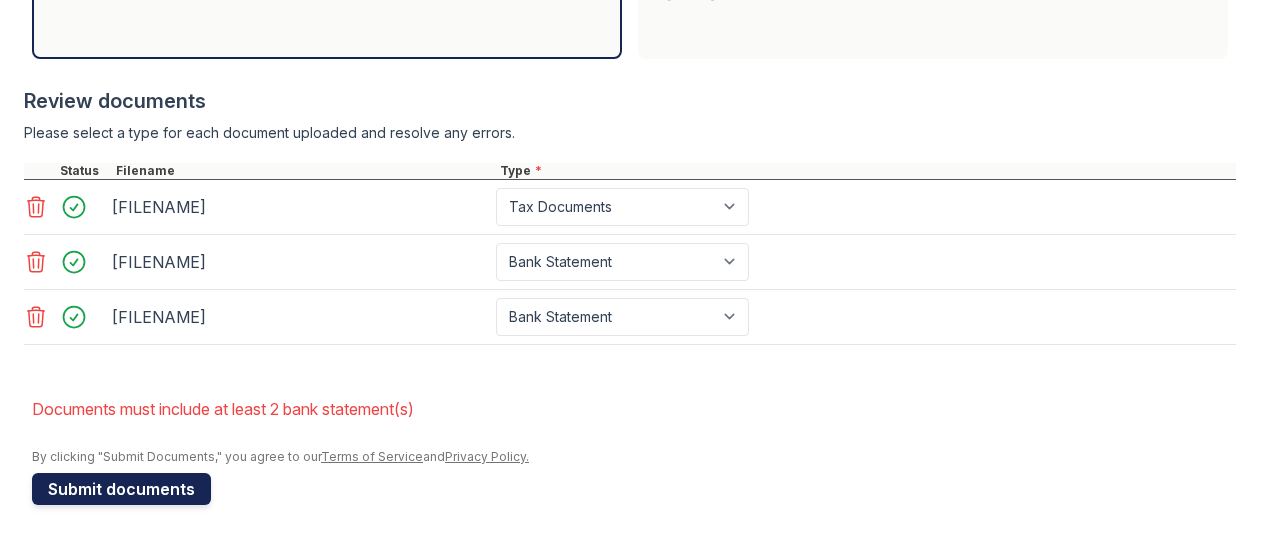 click on "Submit documents" at bounding box center [121, 489] 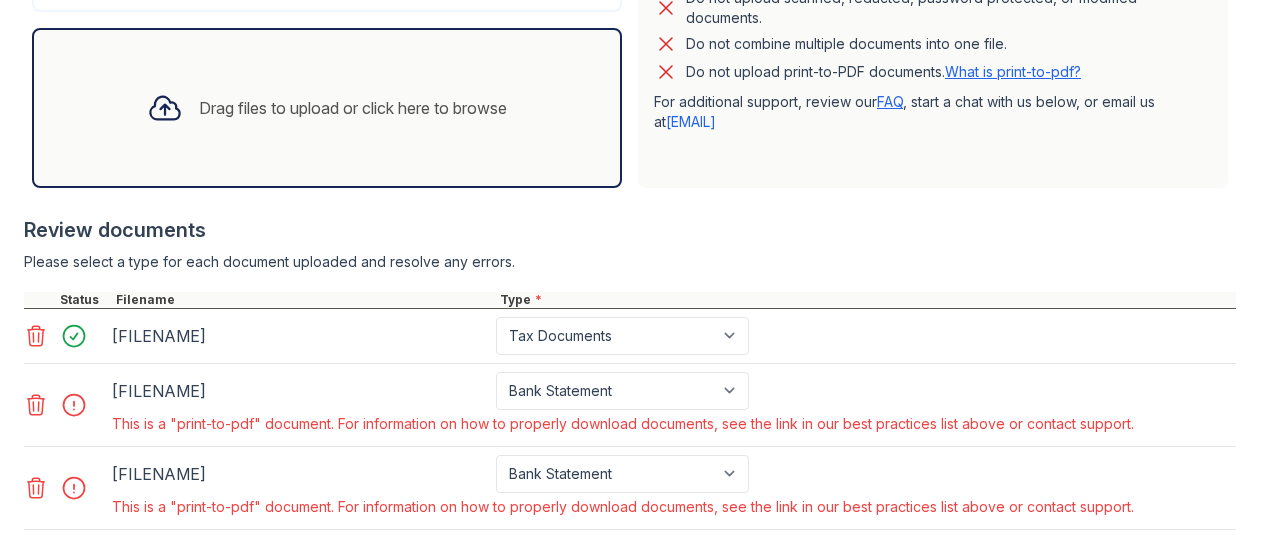 scroll, scrollTop: 777, scrollLeft: 0, axis: vertical 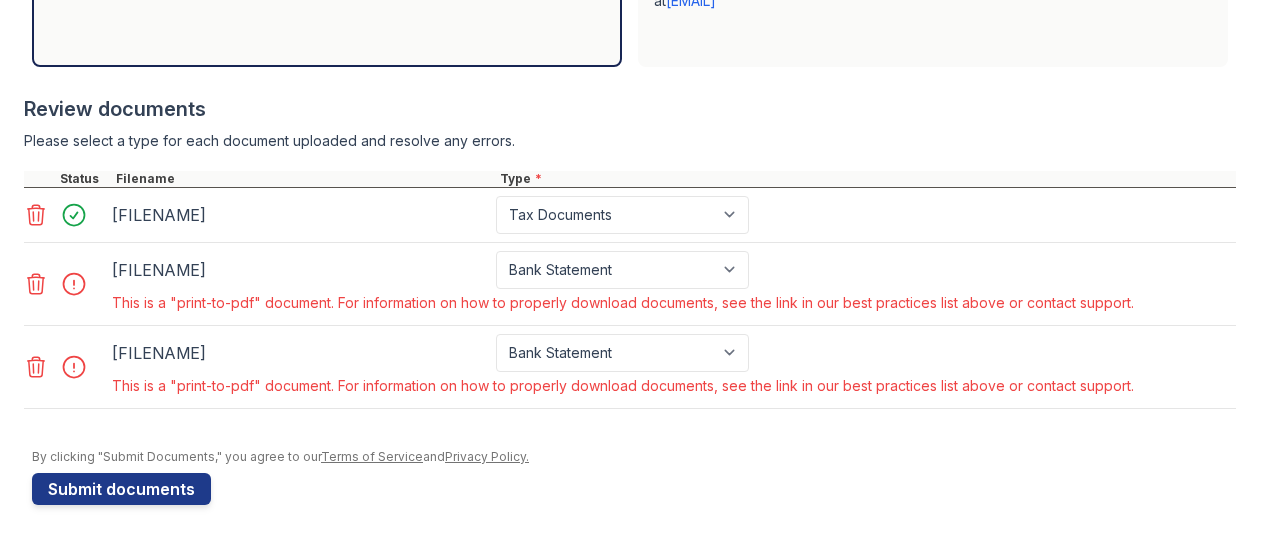 click 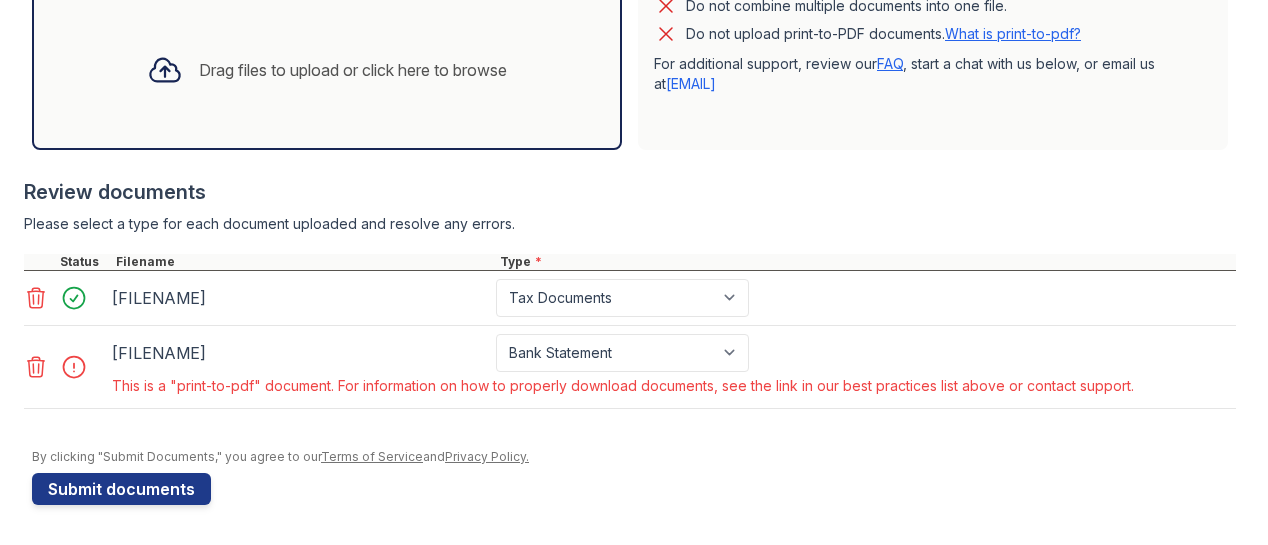 click 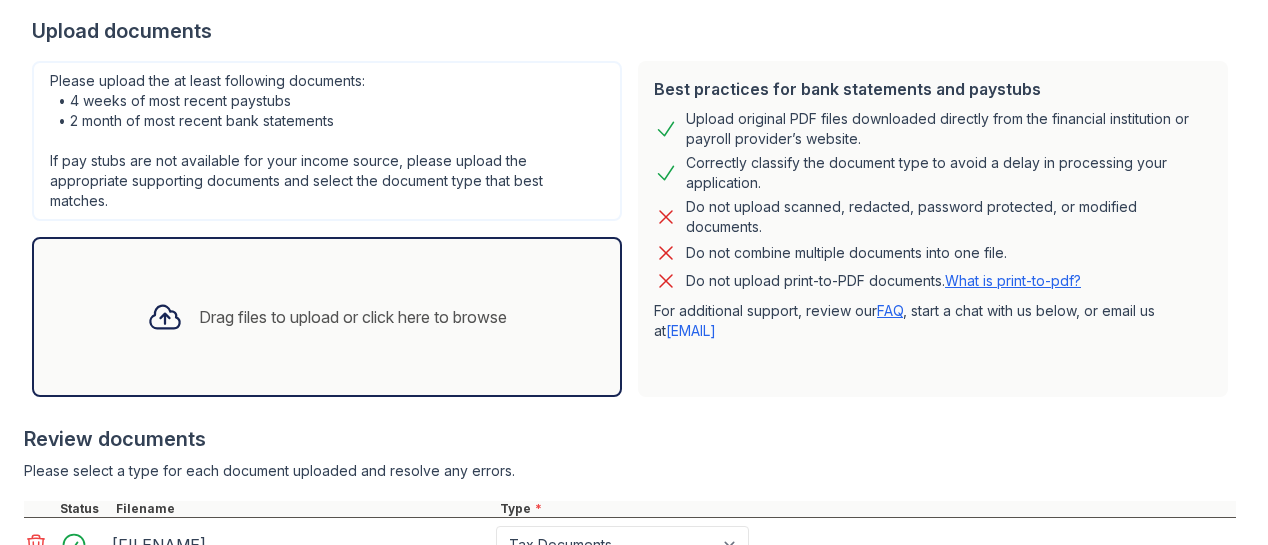 scroll, scrollTop: 449, scrollLeft: 0, axis: vertical 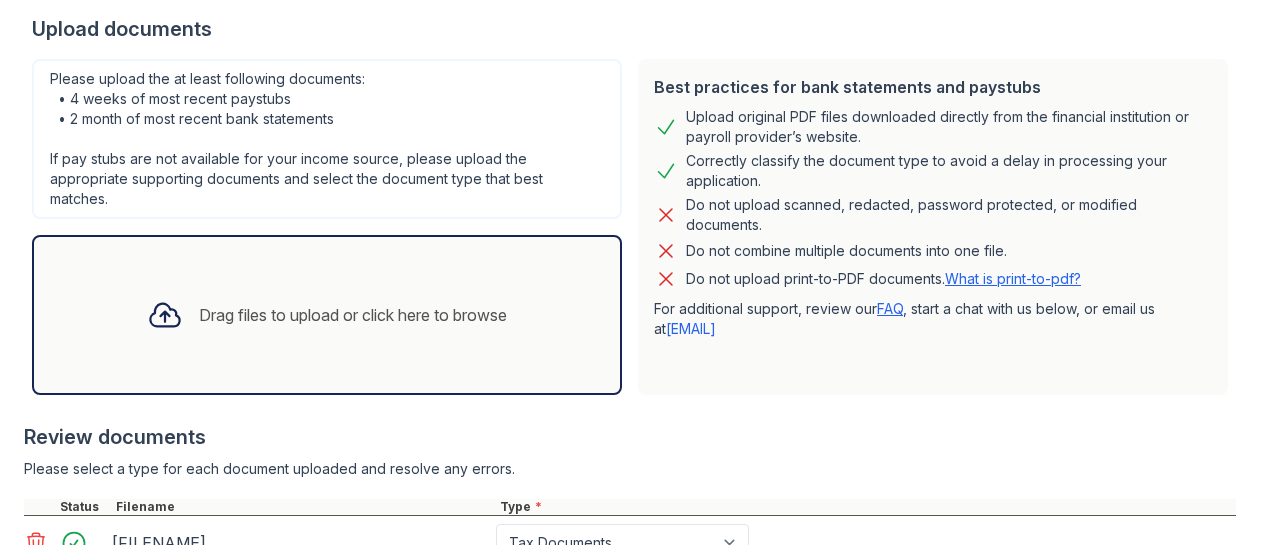 click on "Drag files to upload or click here to browse" at bounding box center [327, 315] 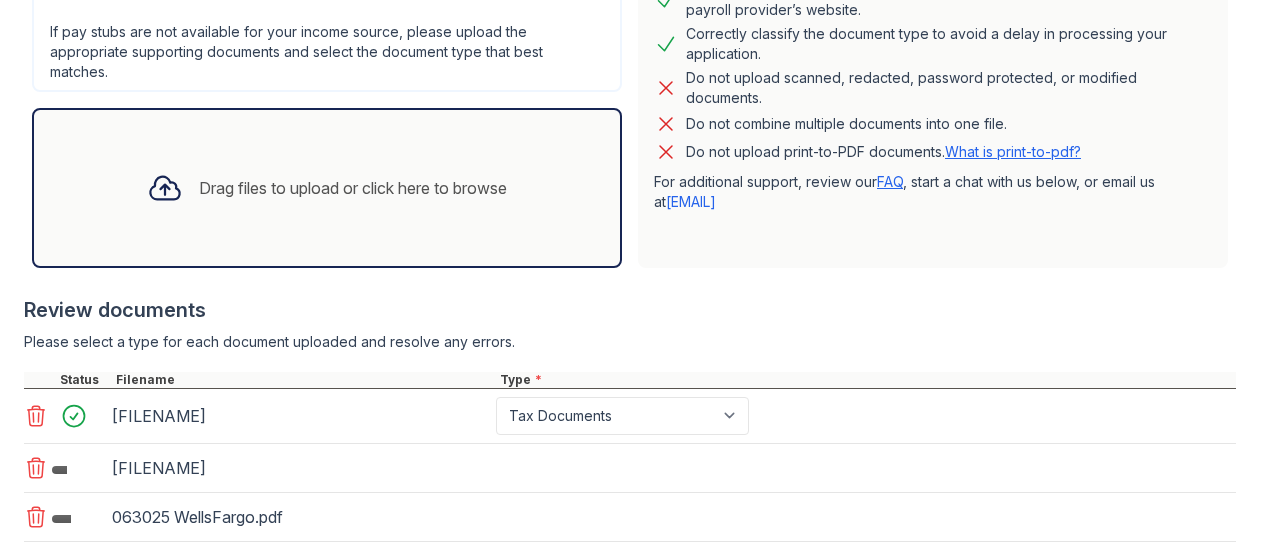 scroll, scrollTop: 605, scrollLeft: 0, axis: vertical 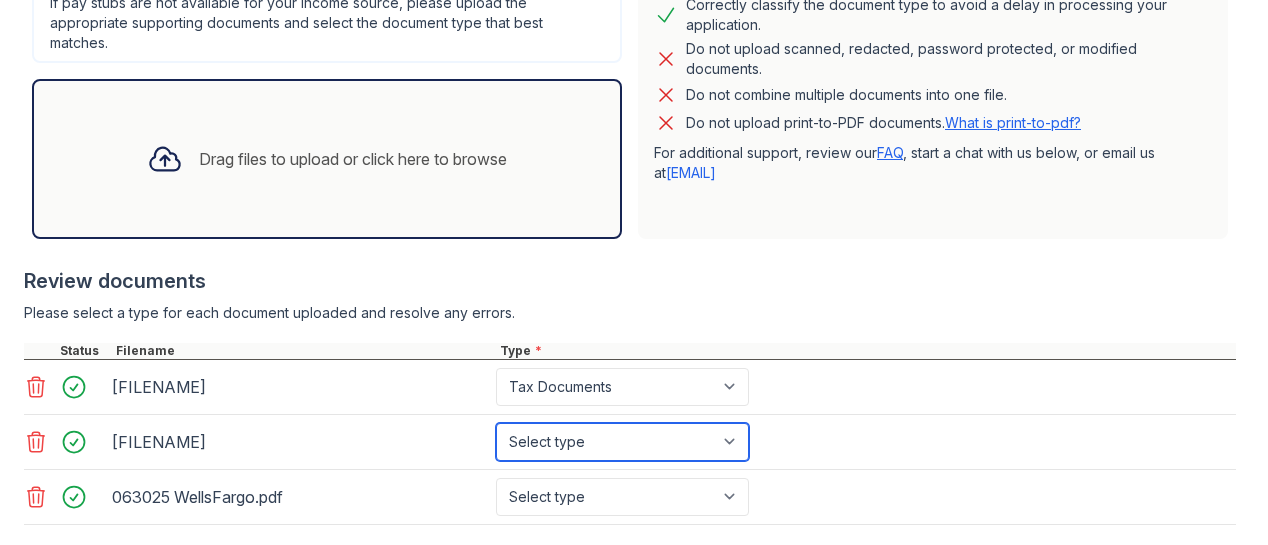 click on "Select type
Paystub
Bank Statement
Offer Letter
Tax Documents
Benefit Award Letter
Investment Account Statement
Other" at bounding box center [622, 442] 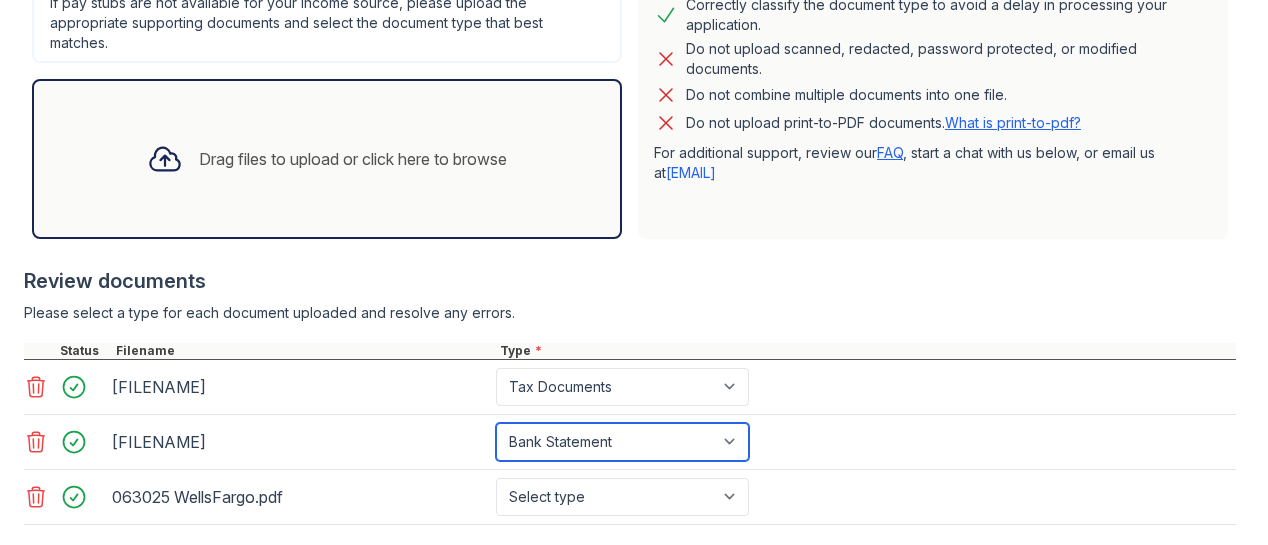 click on "Select type
Paystub
Bank Statement
Offer Letter
Tax Documents
Benefit Award Letter
Investment Account Statement
Other" at bounding box center [622, 442] 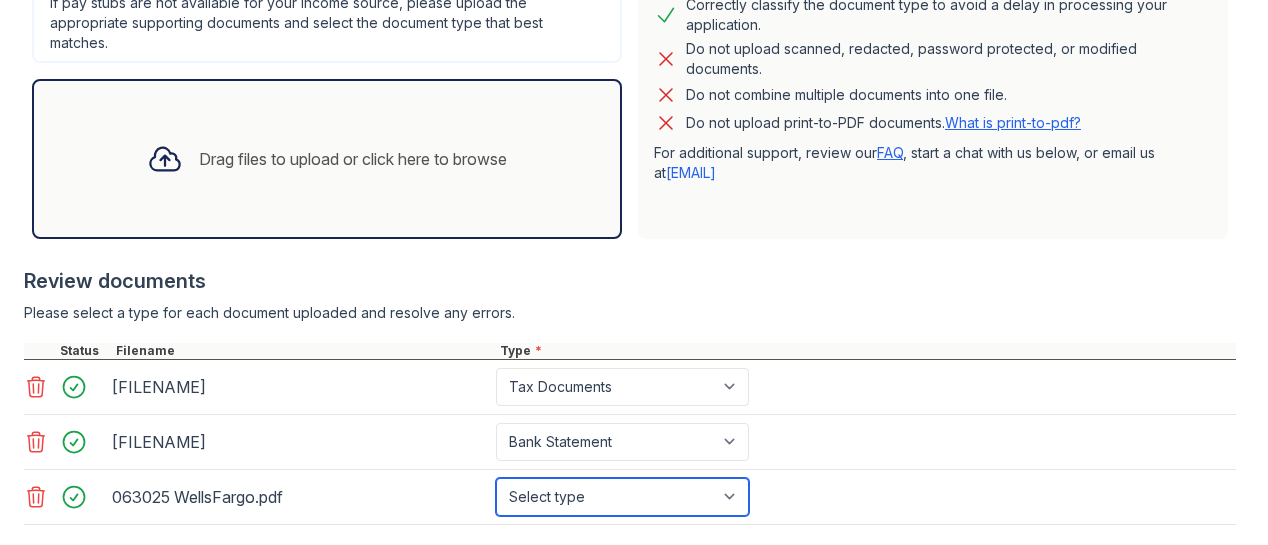 click on "Select type
Paystub
Bank Statement
Offer Letter
Tax Documents
Benefit Award Letter
Investment Account Statement
Other" at bounding box center (622, 497) 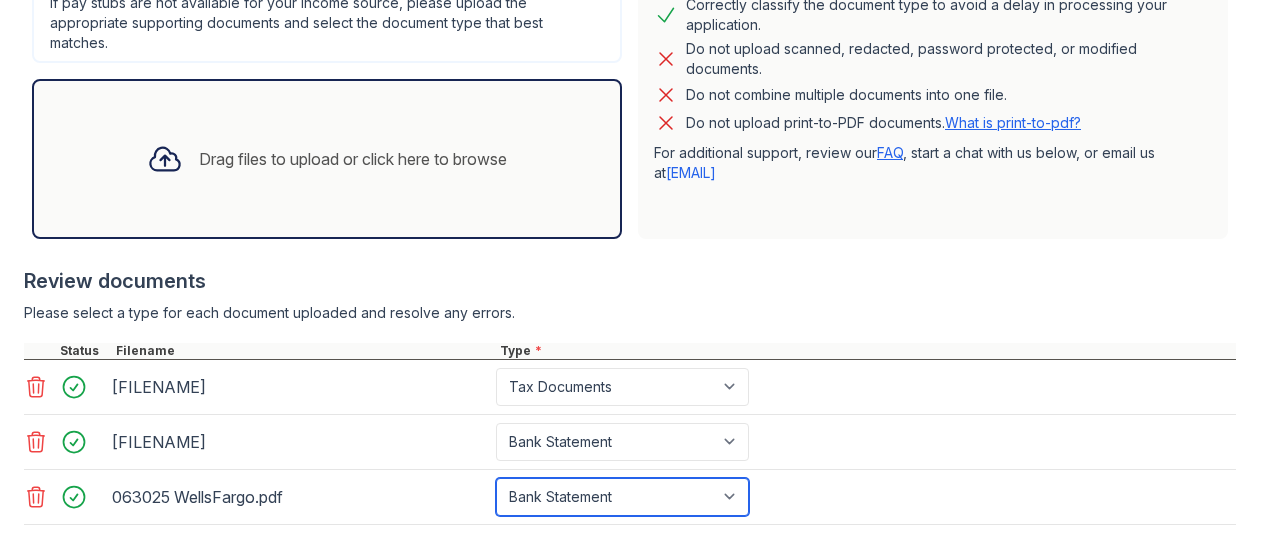 scroll, scrollTop: 721, scrollLeft: 0, axis: vertical 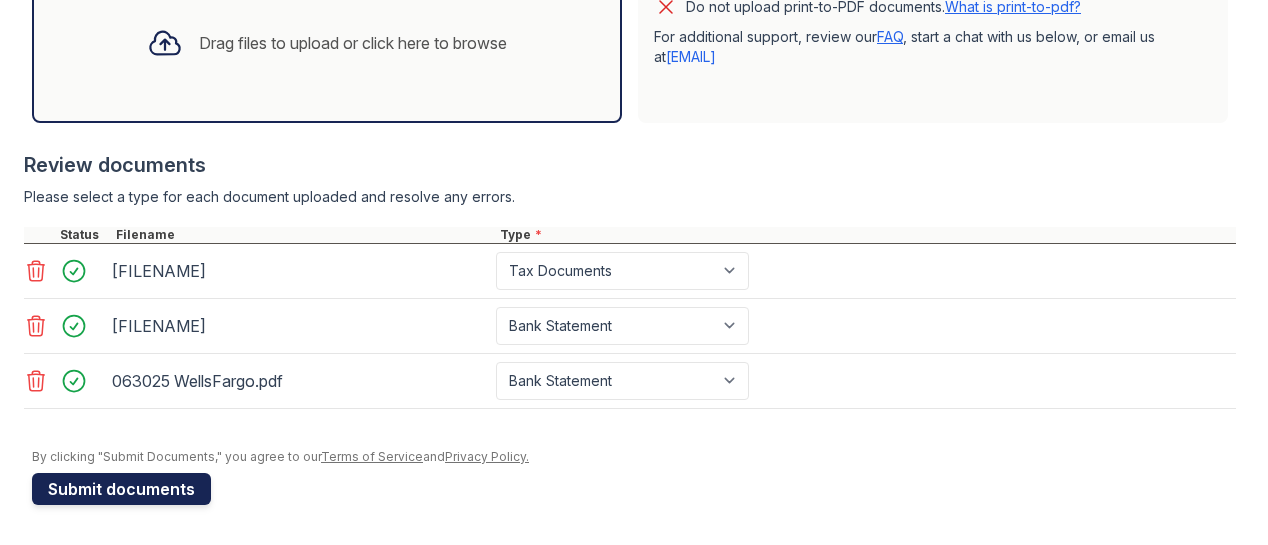click on "Submit documents" at bounding box center (121, 489) 